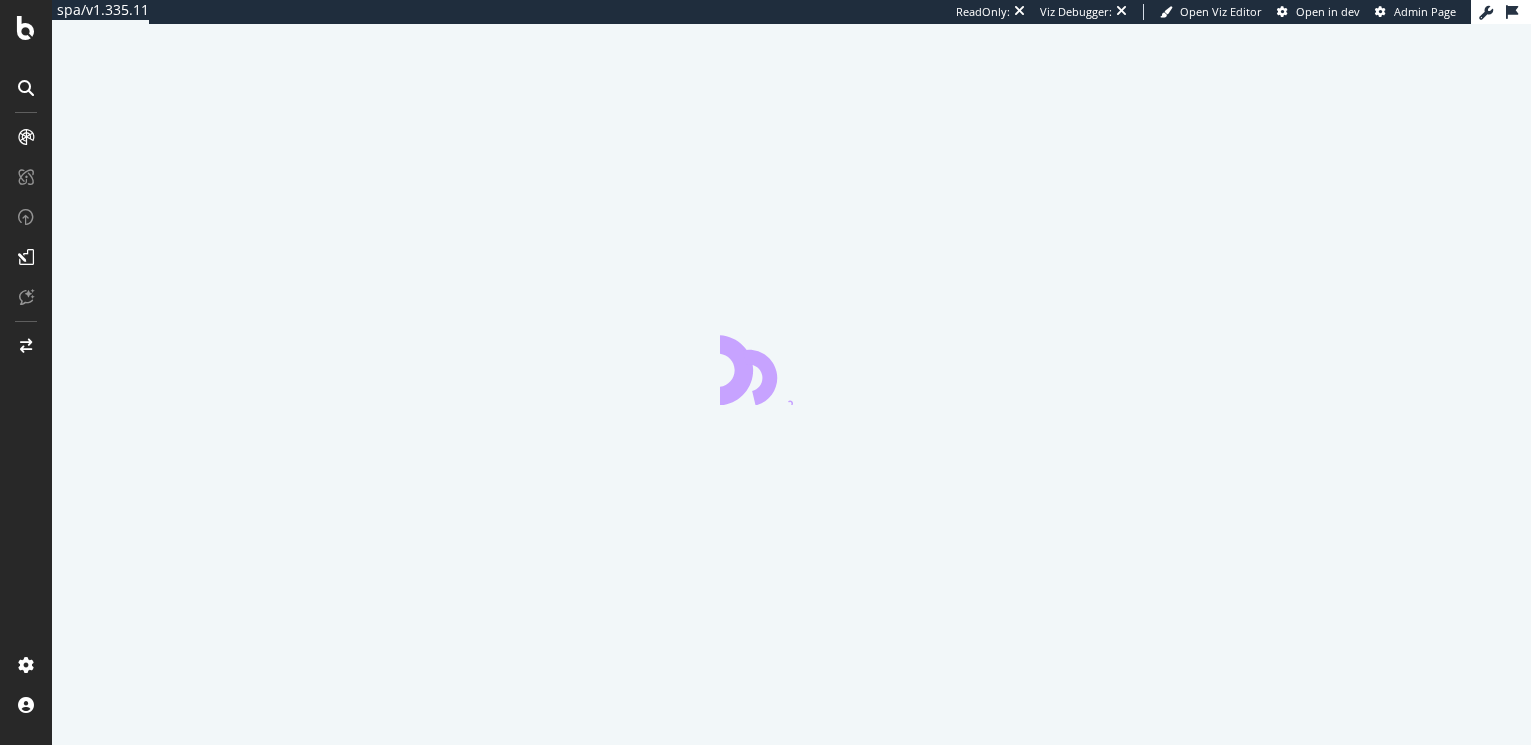 scroll, scrollTop: 0, scrollLeft: 0, axis: both 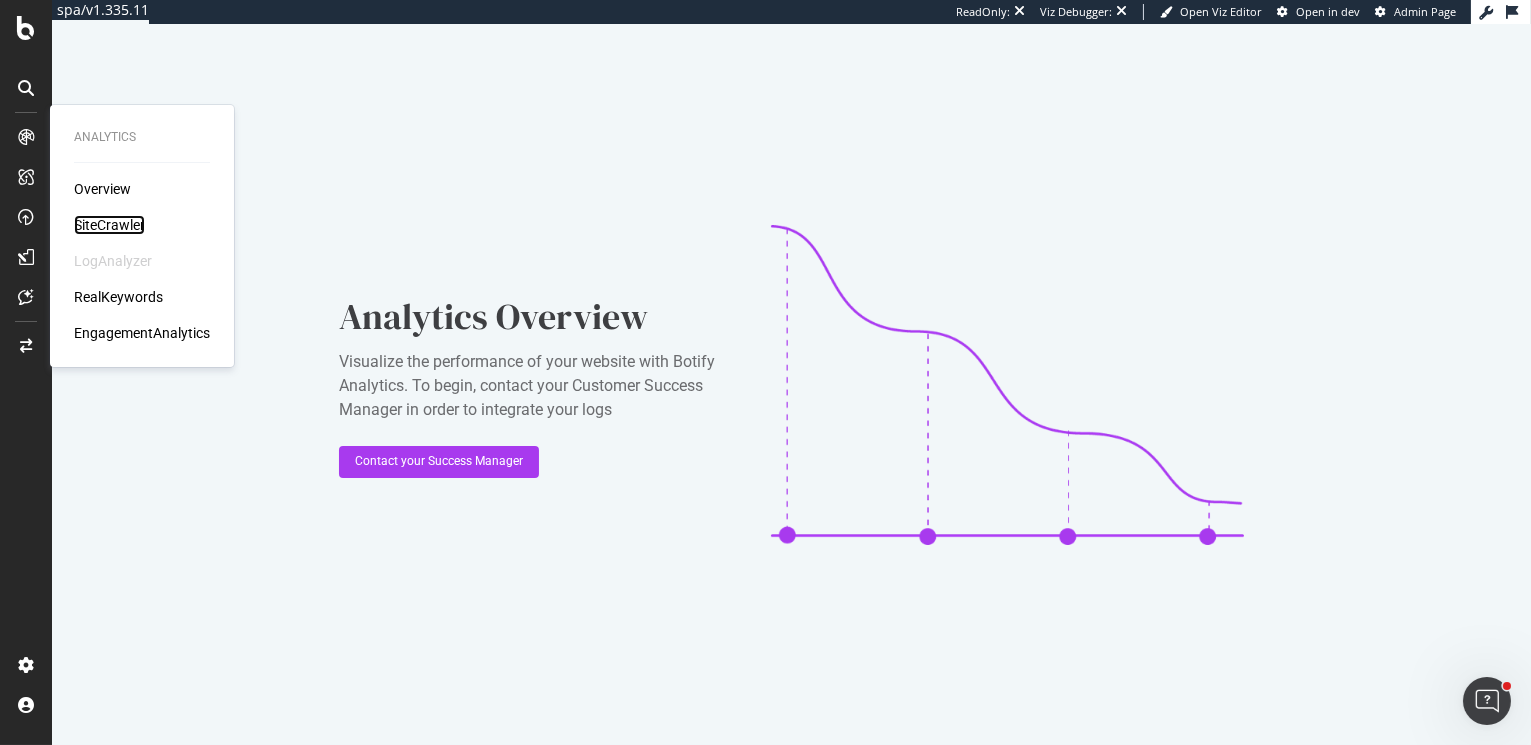 click on "SiteCrawler" at bounding box center [109, 225] 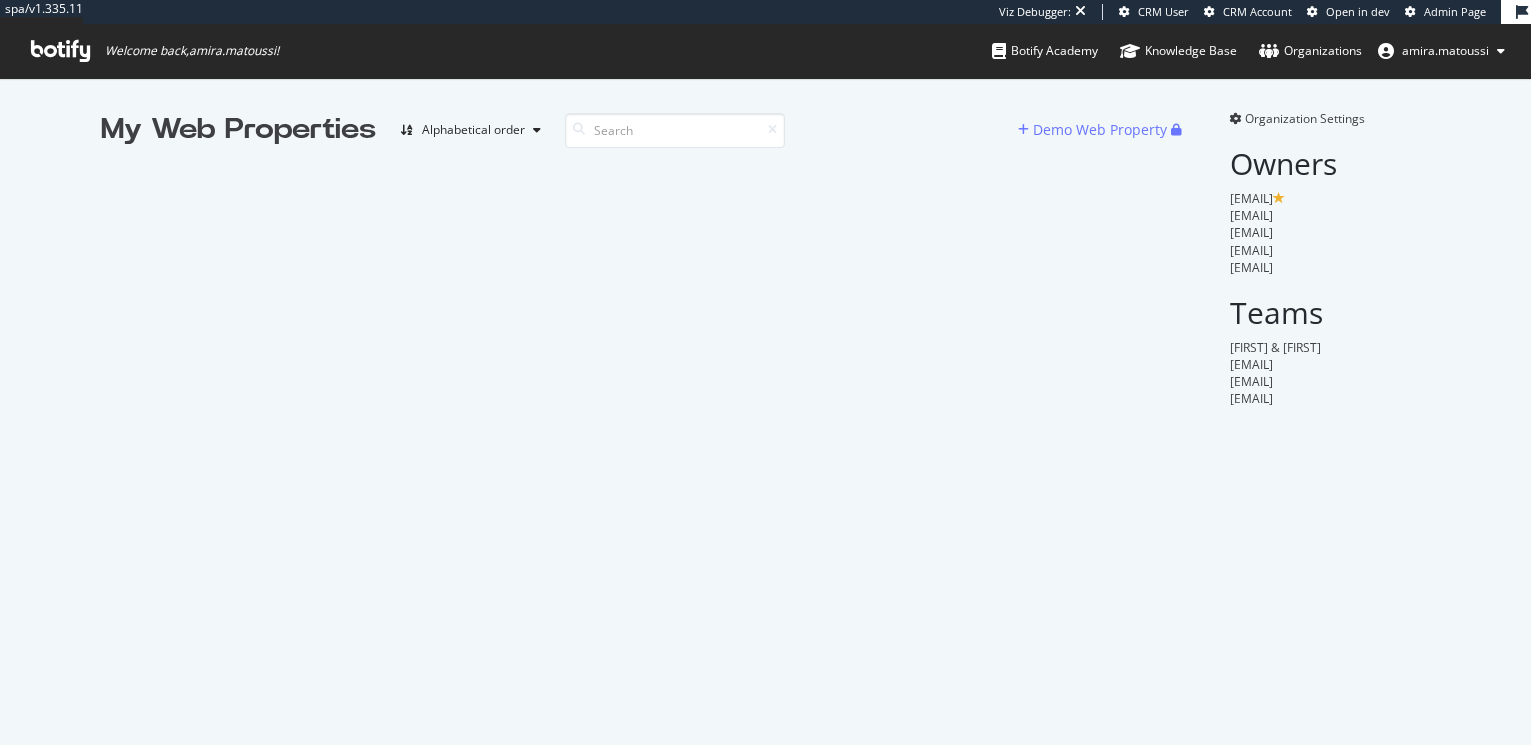 scroll, scrollTop: 0, scrollLeft: 0, axis: both 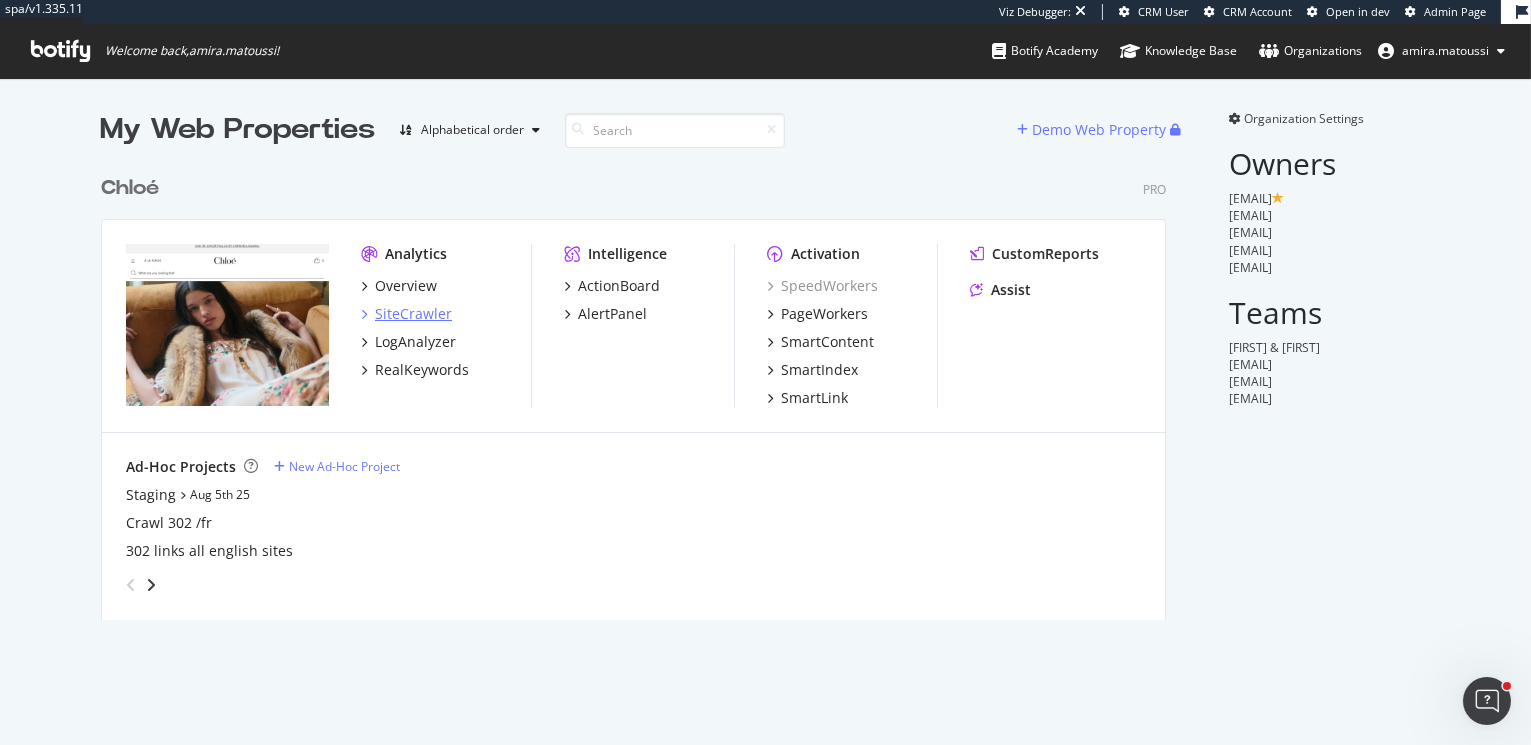 click on "SiteCrawler" at bounding box center [413, 314] 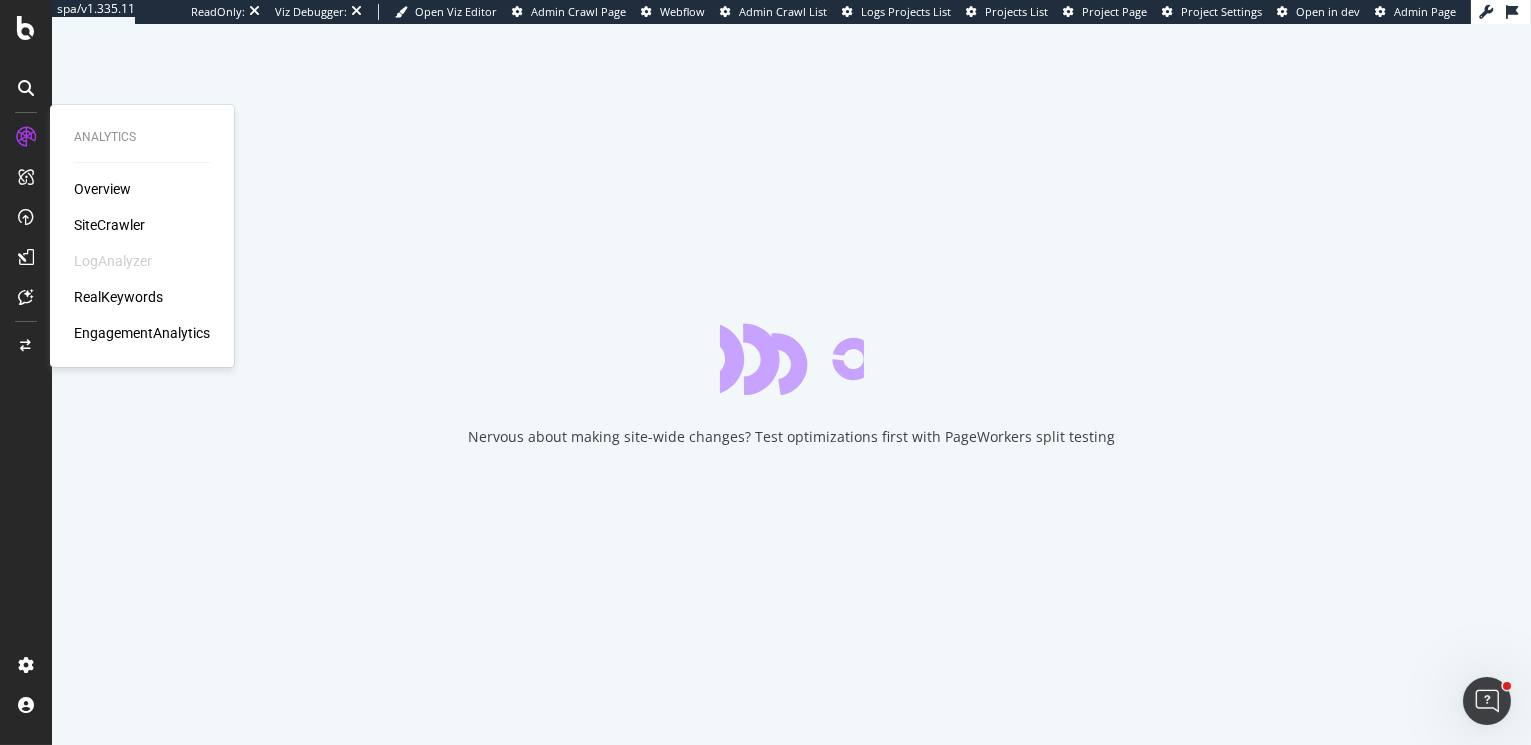 click on "SiteCrawler" at bounding box center [109, 225] 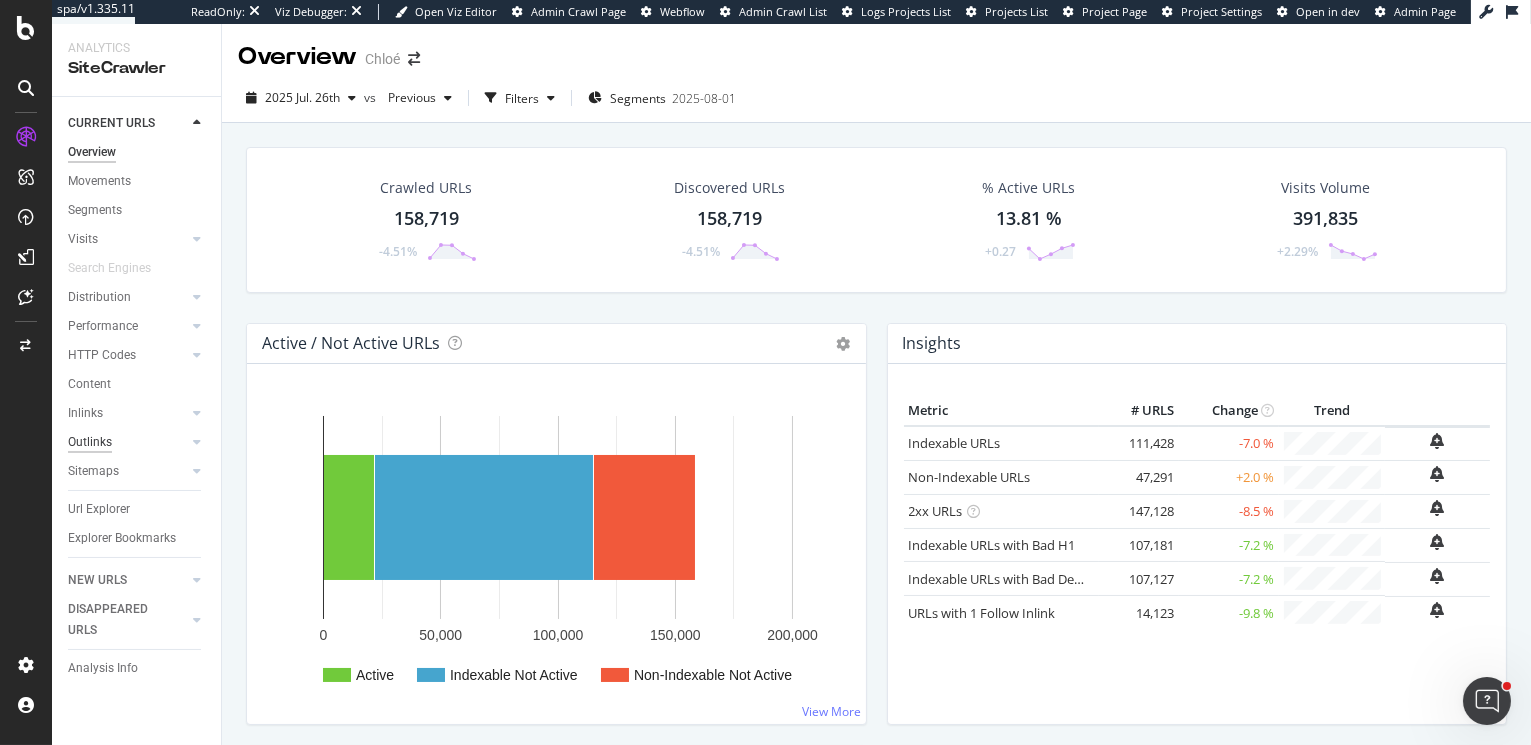 click on "Outlinks" at bounding box center (90, 442) 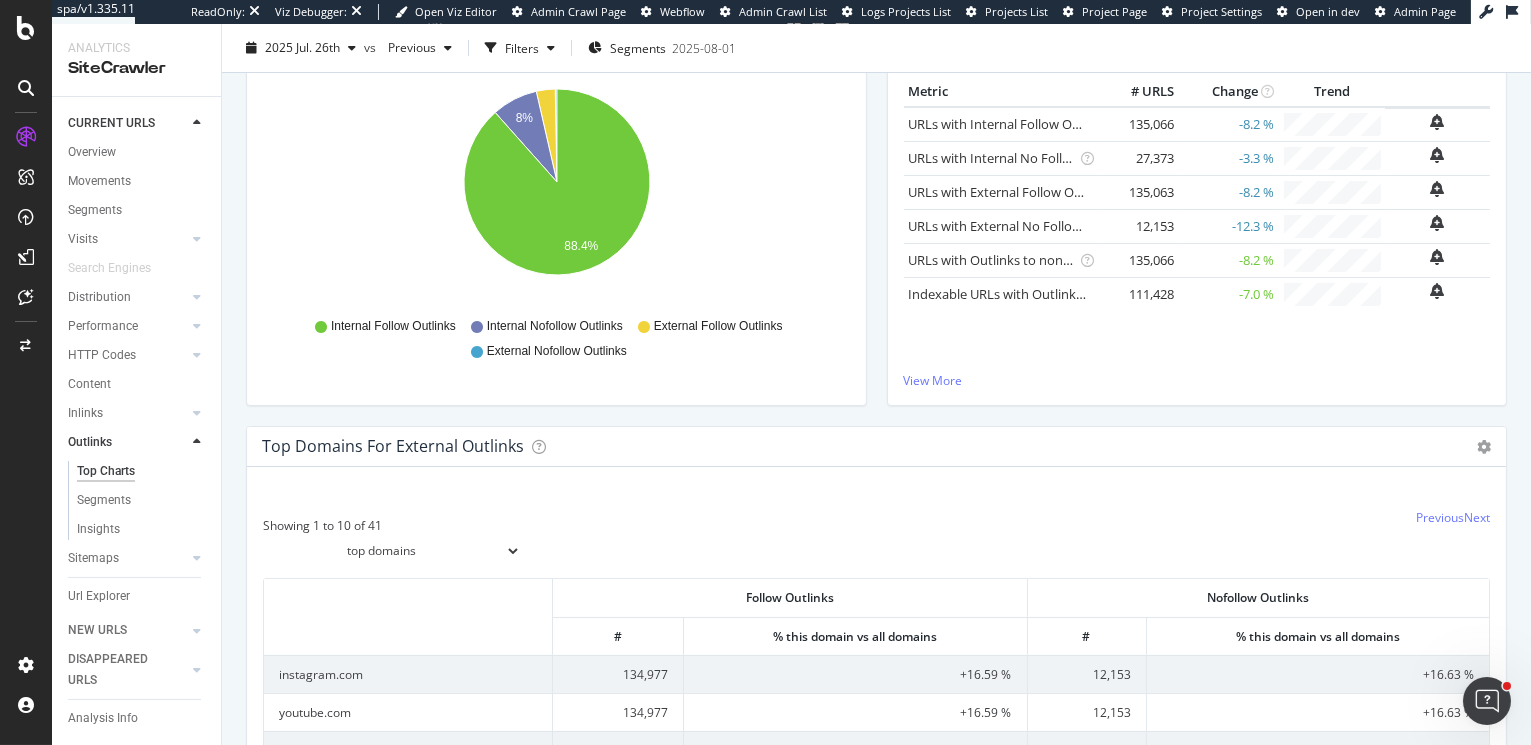scroll, scrollTop: 0, scrollLeft: 0, axis: both 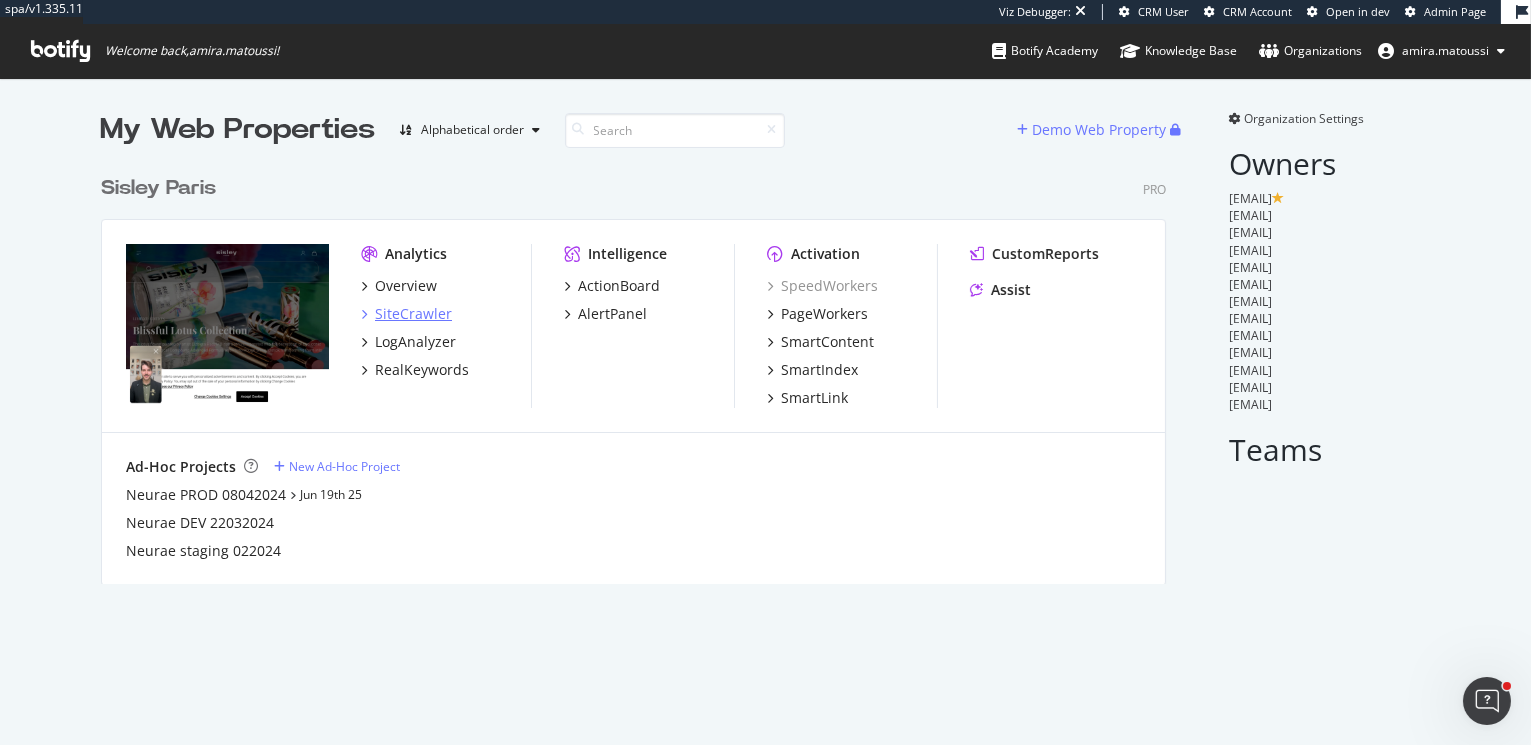 click on "SiteCrawler" at bounding box center [413, 314] 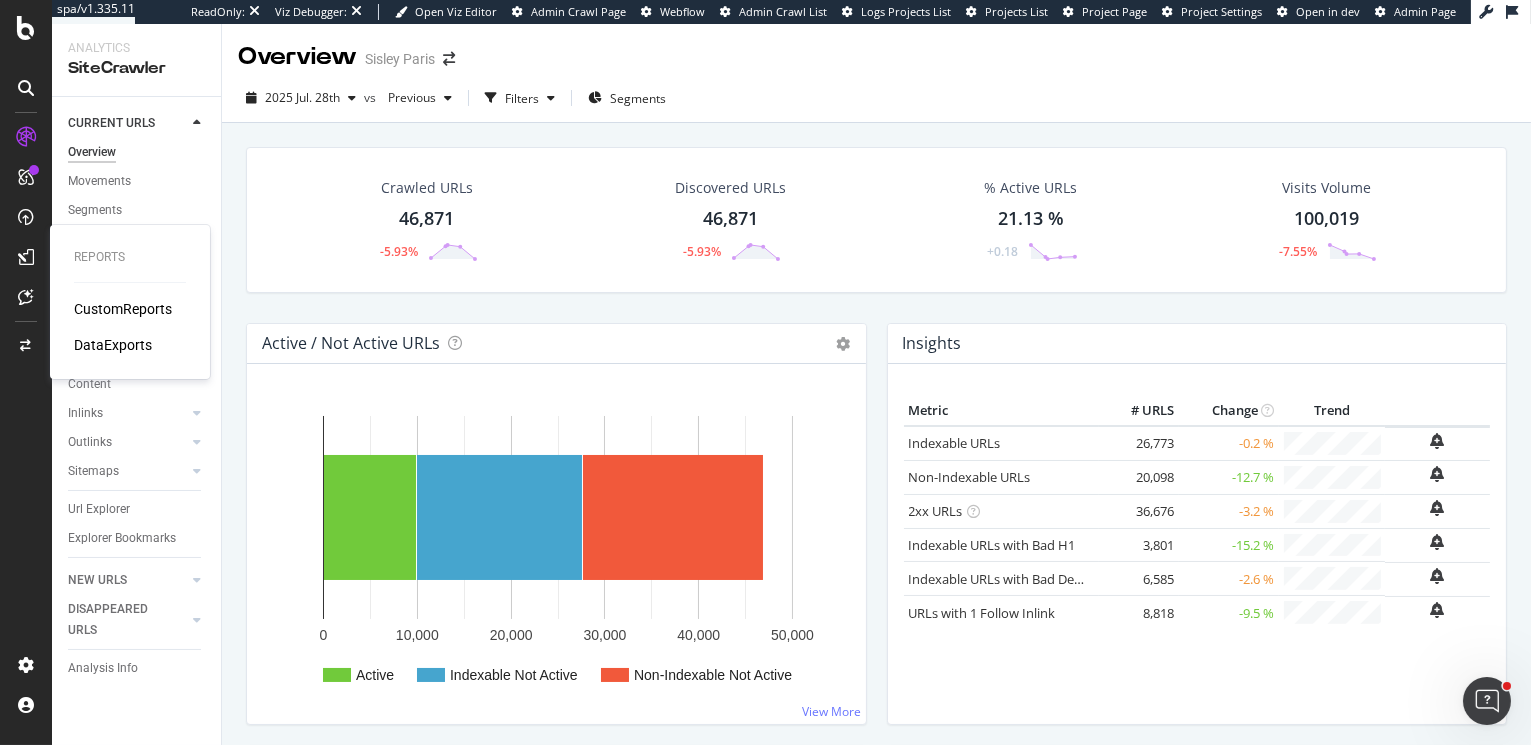 click on "CustomReports" at bounding box center (123, 309) 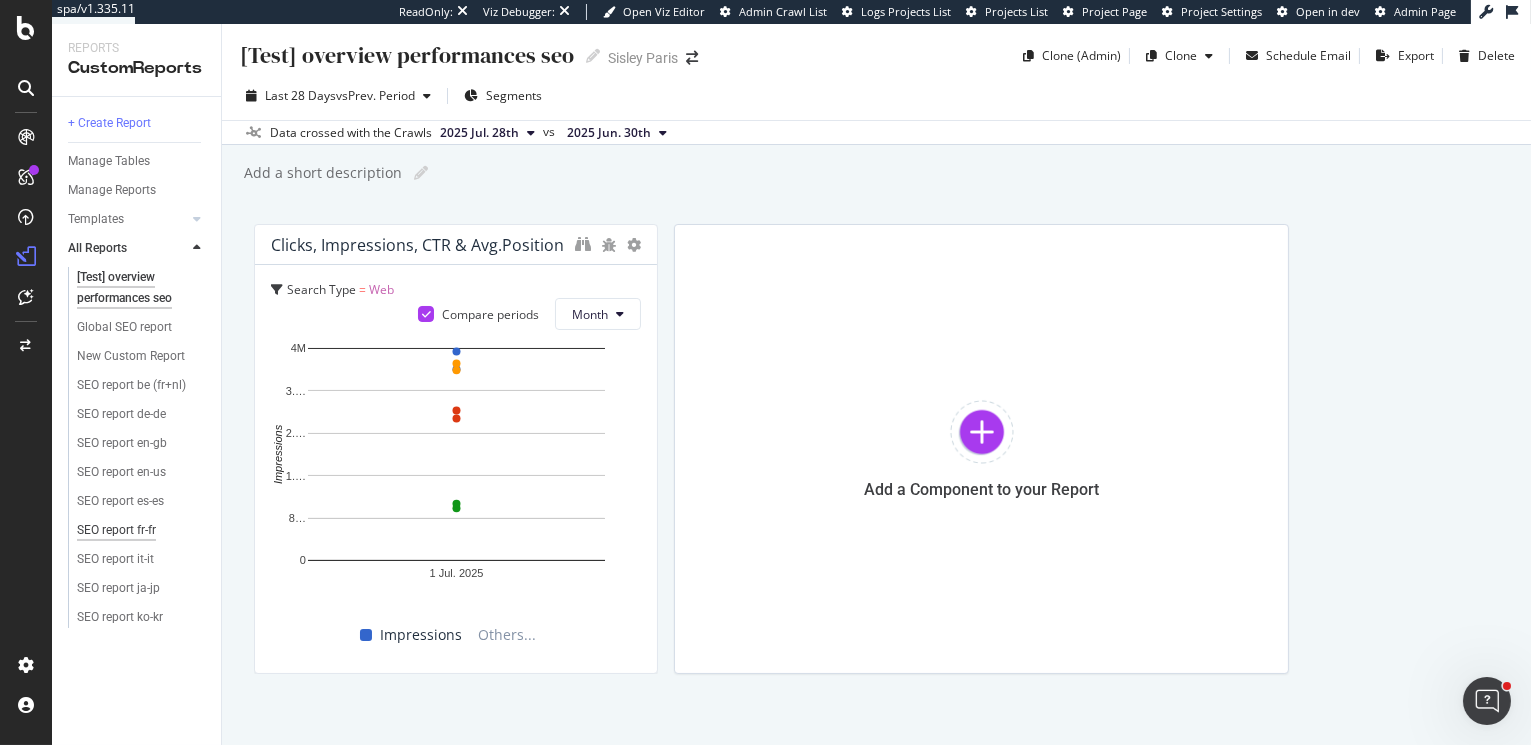 click on "SEO report fr-fr" at bounding box center [116, 530] 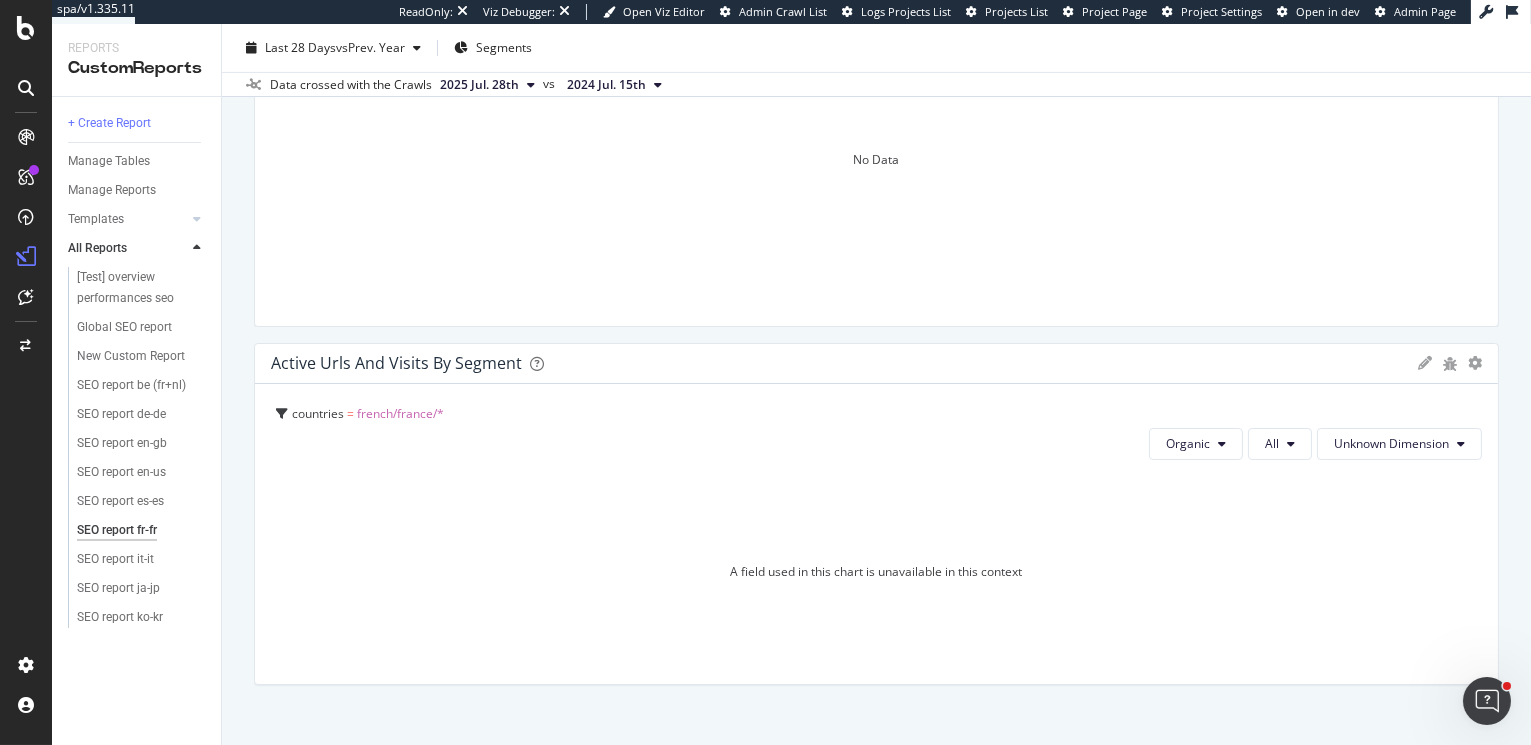 scroll, scrollTop: 1253, scrollLeft: 0, axis: vertical 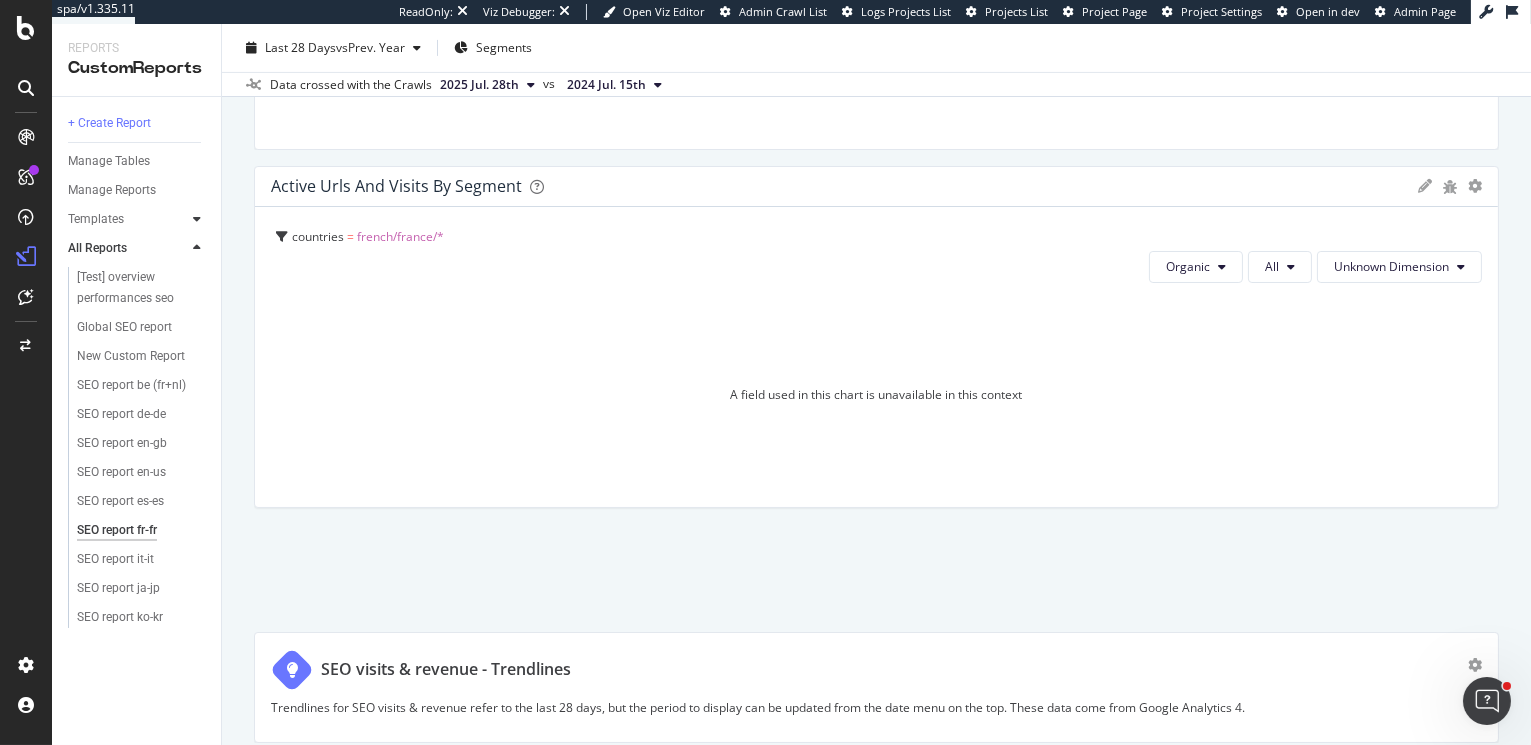 click at bounding box center [197, 219] 